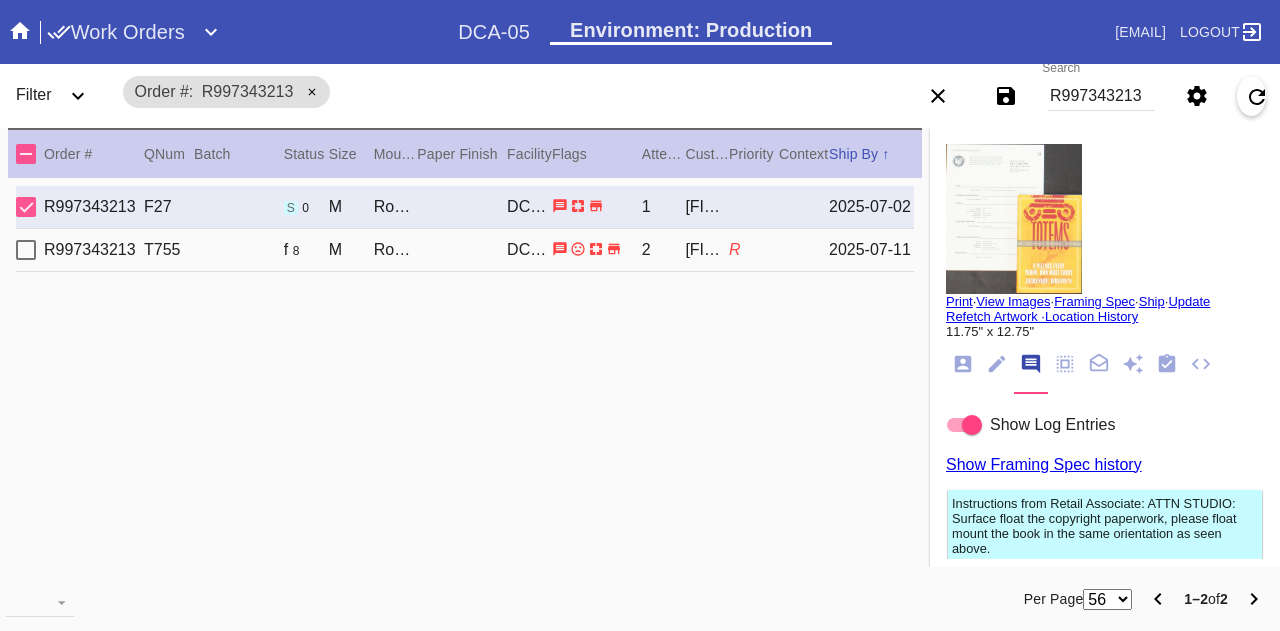 scroll, scrollTop: 0, scrollLeft: 0, axis: both 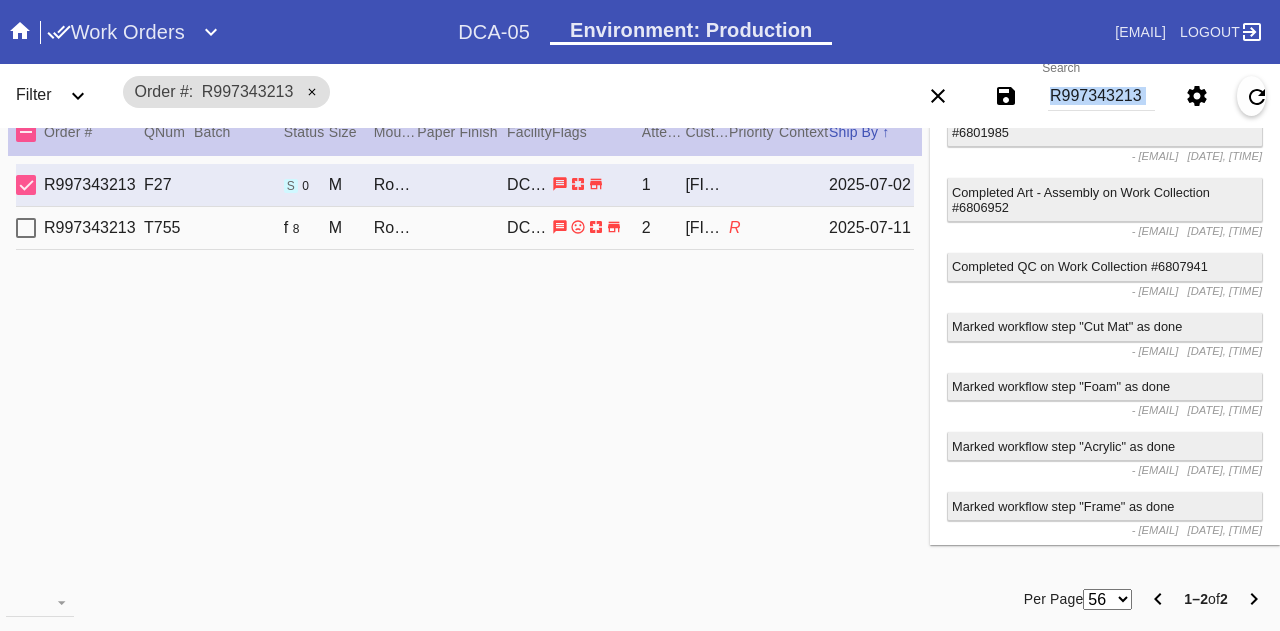 click on "R997343213" at bounding box center [1101, 96] 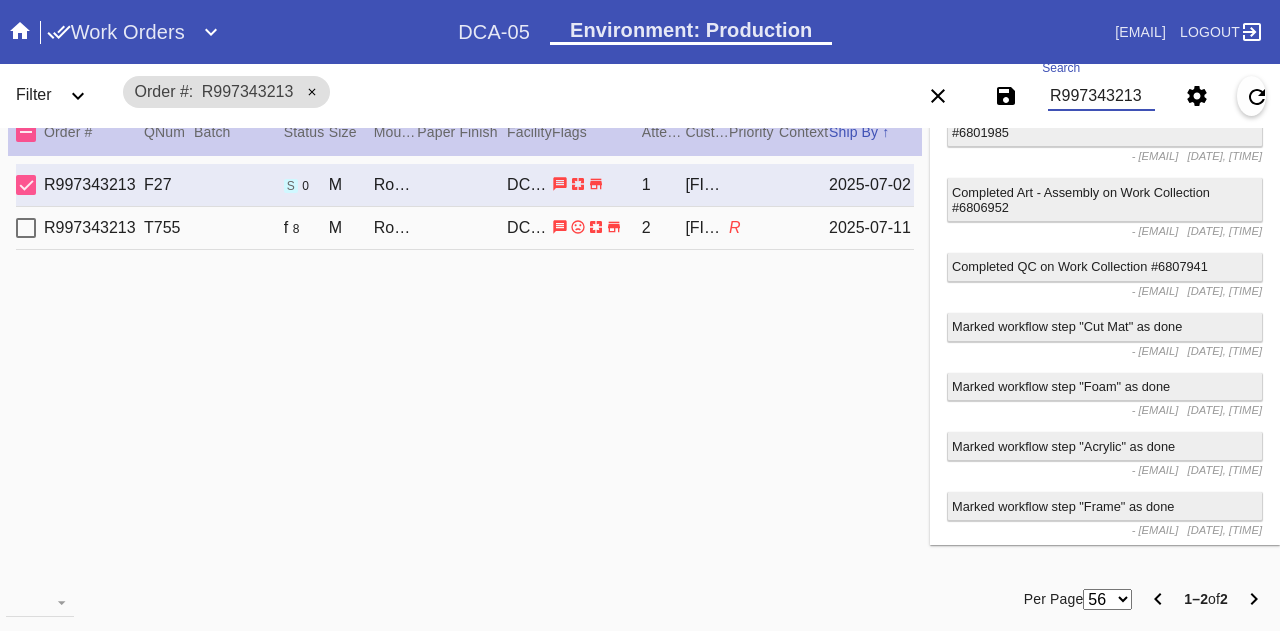click on "R997343213" at bounding box center (1101, 96) 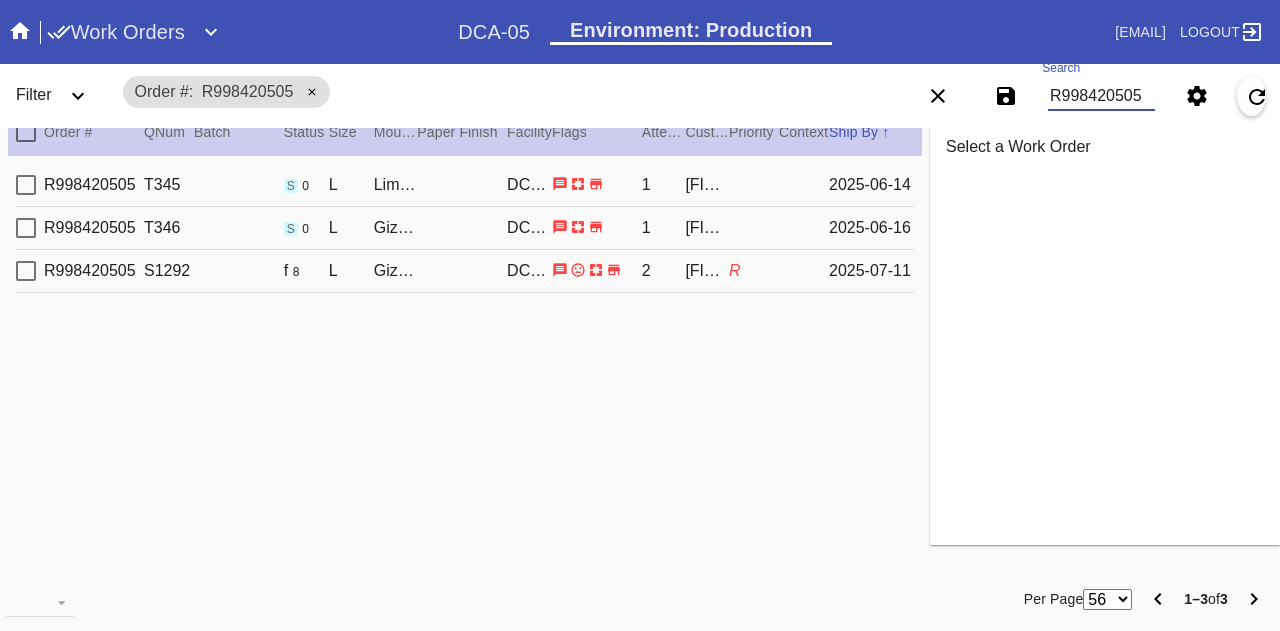 scroll, scrollTop: 0, scrollLeft: 0, axis: both 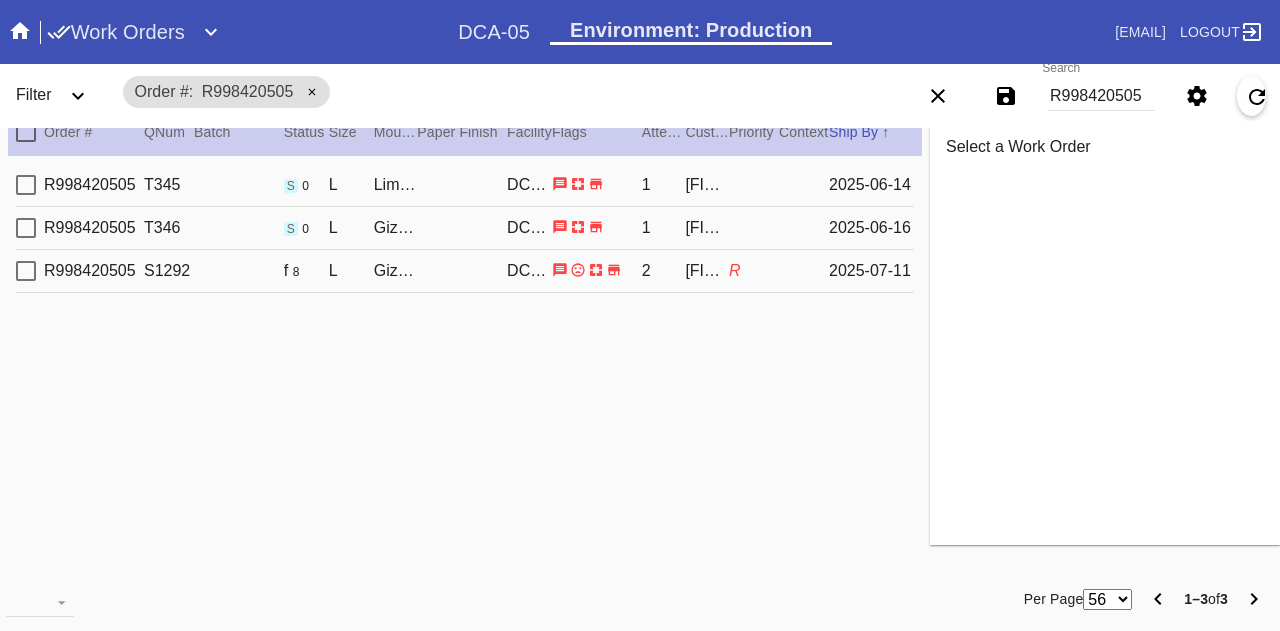 click on "2025-06-16" at bounding box center [871, 185] 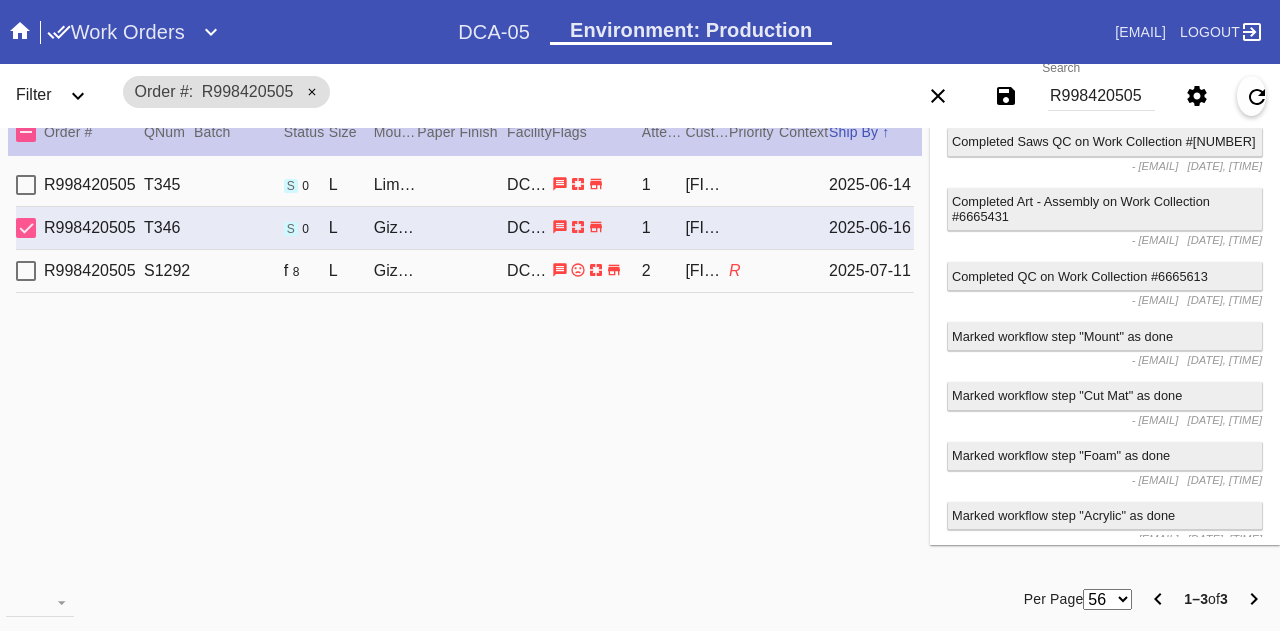 scroll, scrollTop: 3783, scrollLeft: 0, axis: vertical 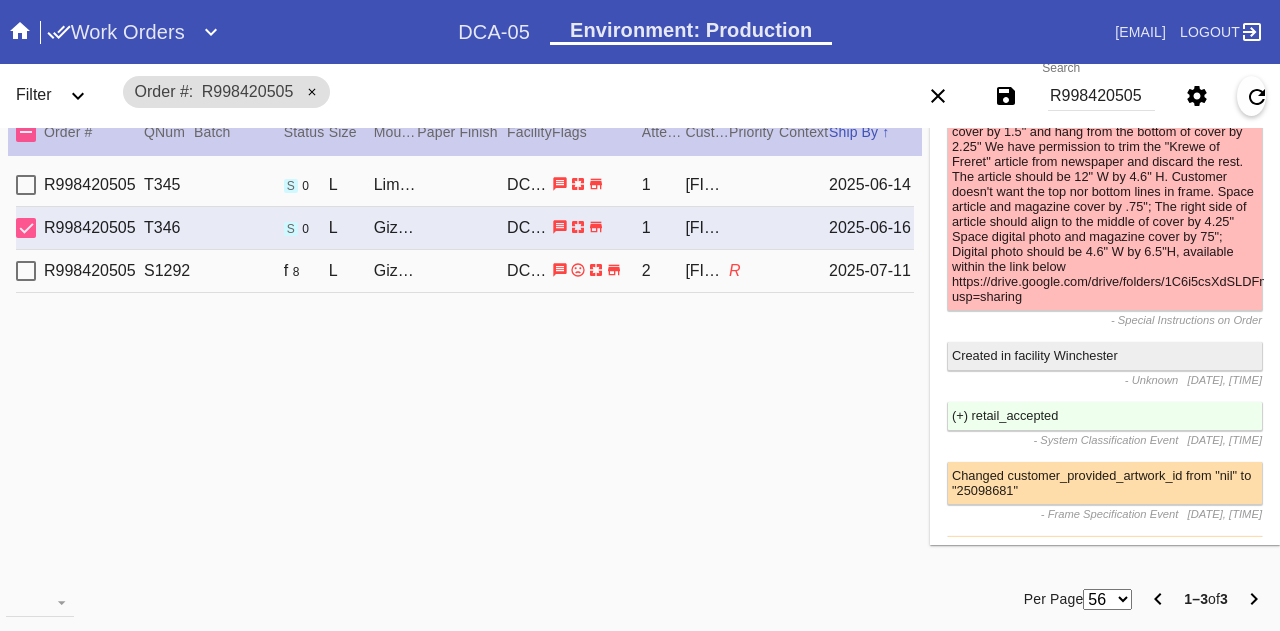 click on "R[NUMBER] S[NUMBER] f   8 L Giza / White DCA-05 2 [FIRST] [LAST]
R
[DATE]" at bounding box center (465, 271) 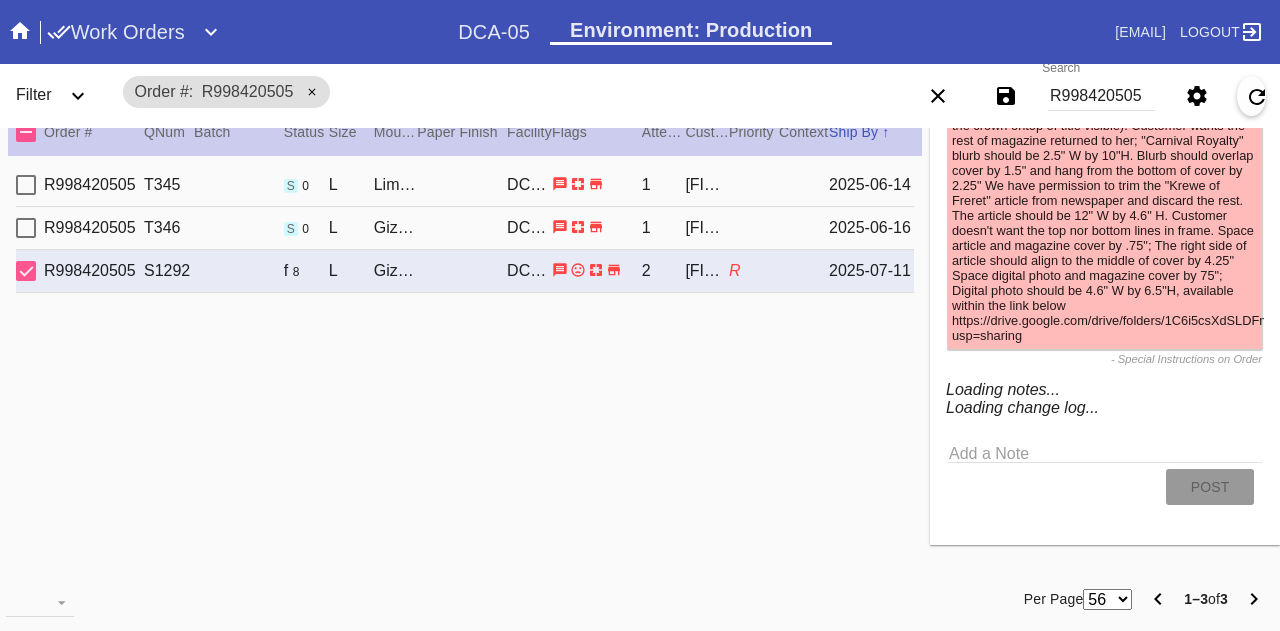 scroll, scrollTop: 670, scrollLeft: 0, axis: vertical 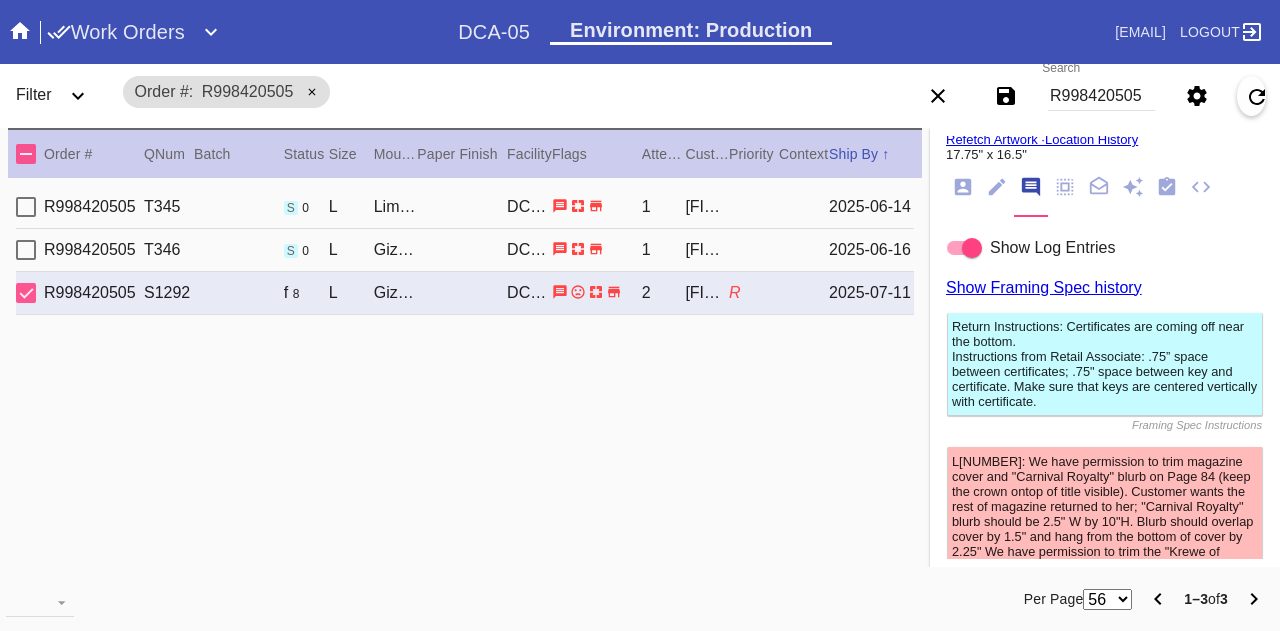 drag, startPoint x: 1044, startPoint y: 339, endPoint x: 1052, endPoint y: 331, distance: 11.313708 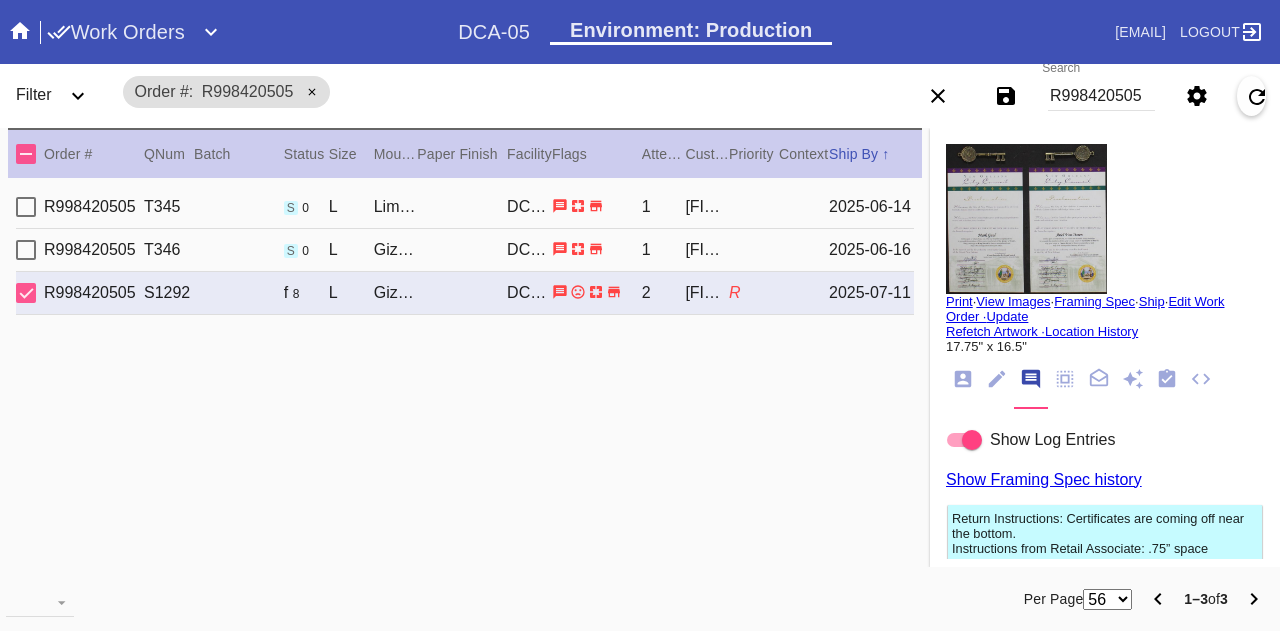 click on "R[NUMBER] T[NUMBER] s   0 L Giza / White DCA-05 1 [FIRST] [LAST]
[DATE]" at bounding box center [465, 250] 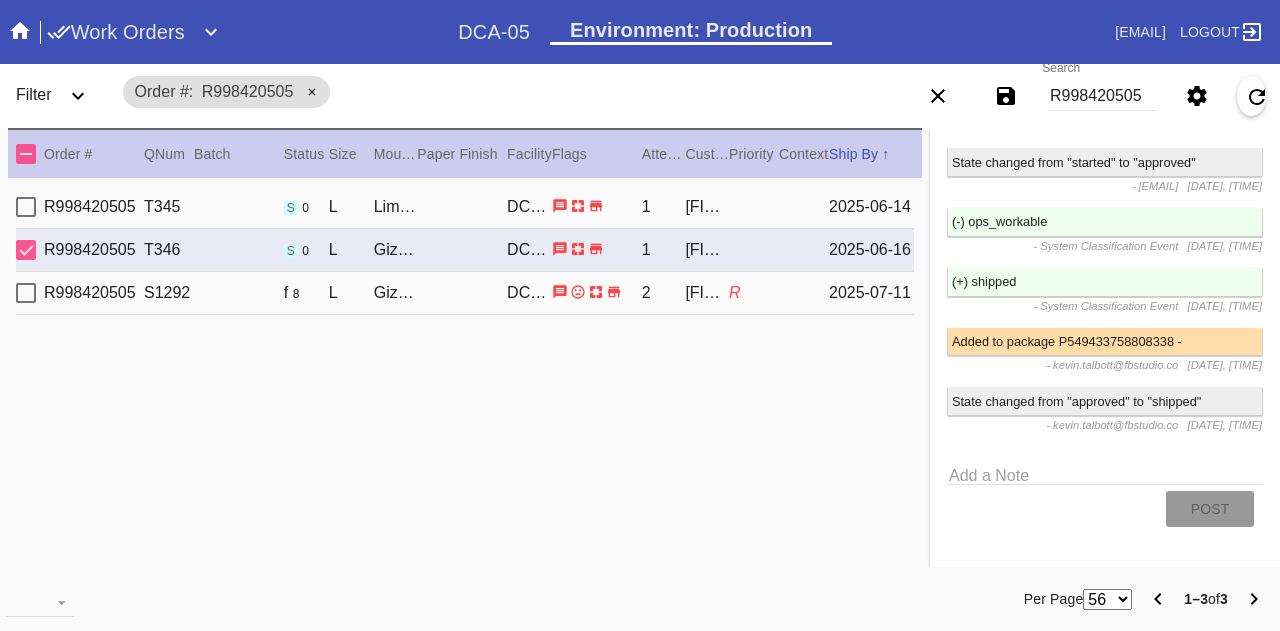 scroll, scrollTop: 5210, scrollLeft: 0, axis: vertical 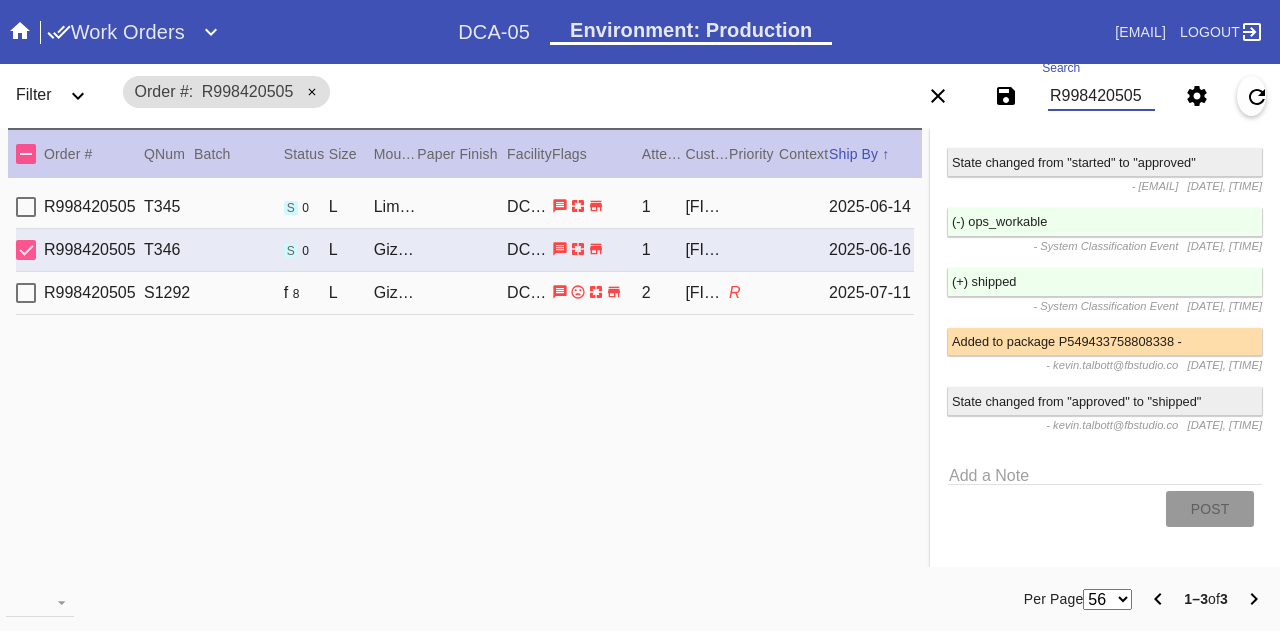 click on "R998420505" at bounding box center (1101, 96) 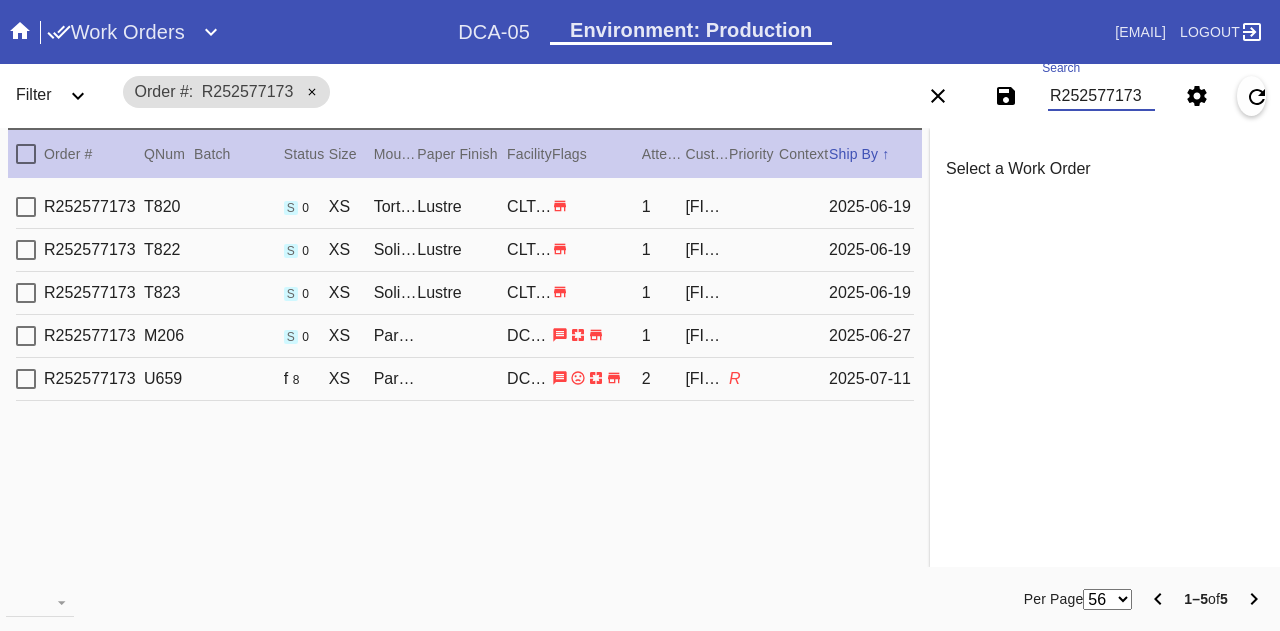 scroll, scrollTop: 0, scrollLeft: 0, axis: both 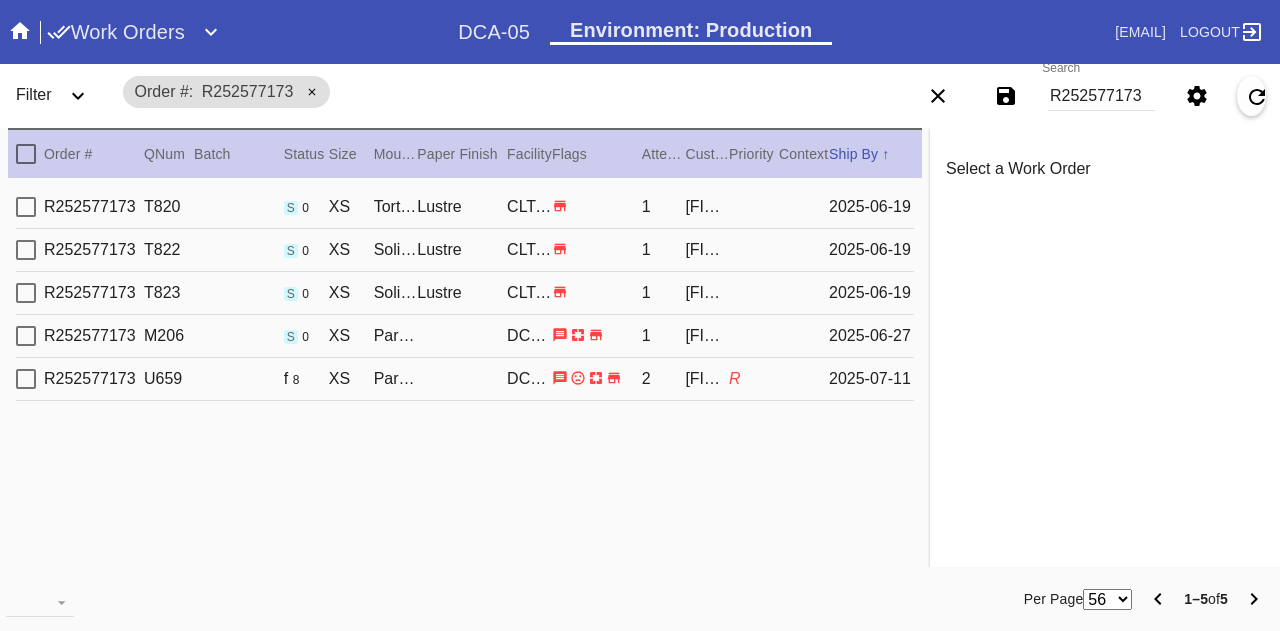 click on "R[NUMBER] T[NUMBER] s   0 XS Solid Oak Tabletop Frame Natural 6.5"x6.5" / Dove White Lustre CLT-RTL-MYP 1 [FIRST] [LAST]
[DATE]" at bounding box center [465, 293] 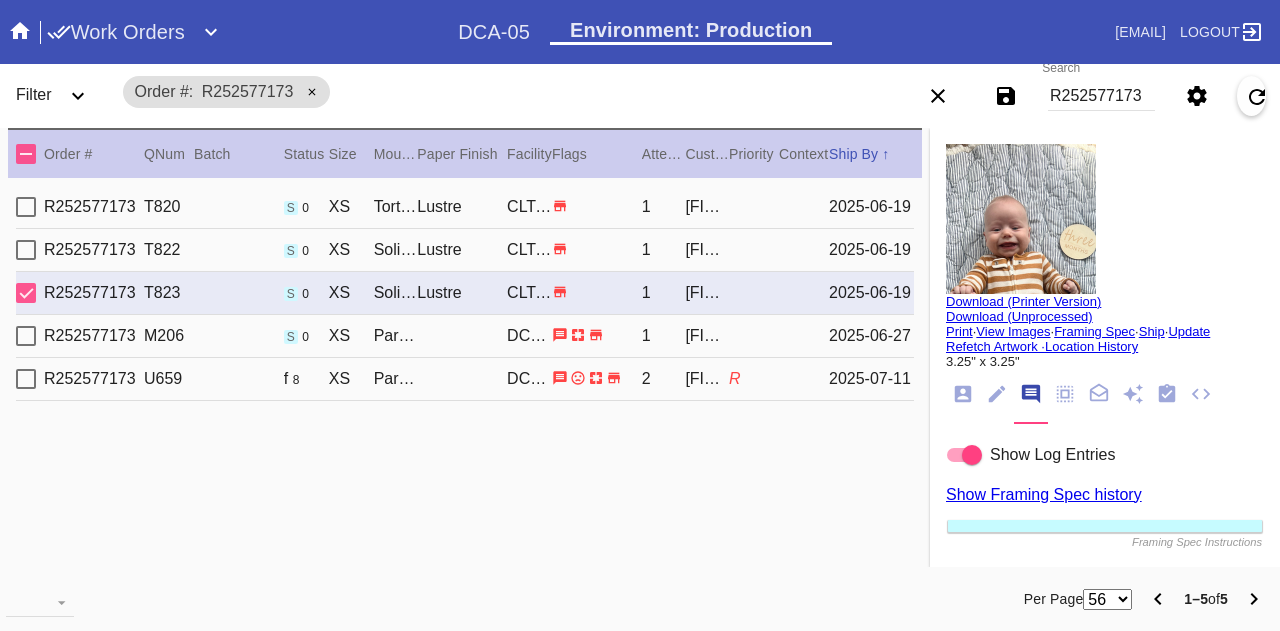 click at bounding box center [963, 394] 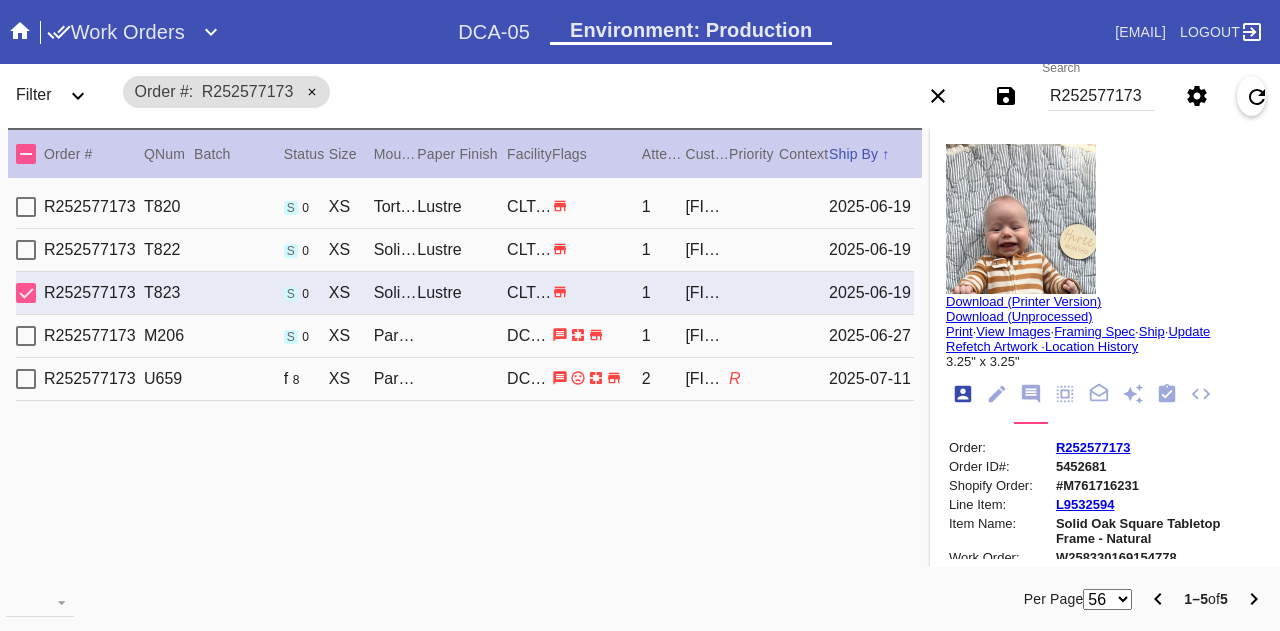 scroll, scrollTop: 24, scrollLeft: 0, axis: vertical 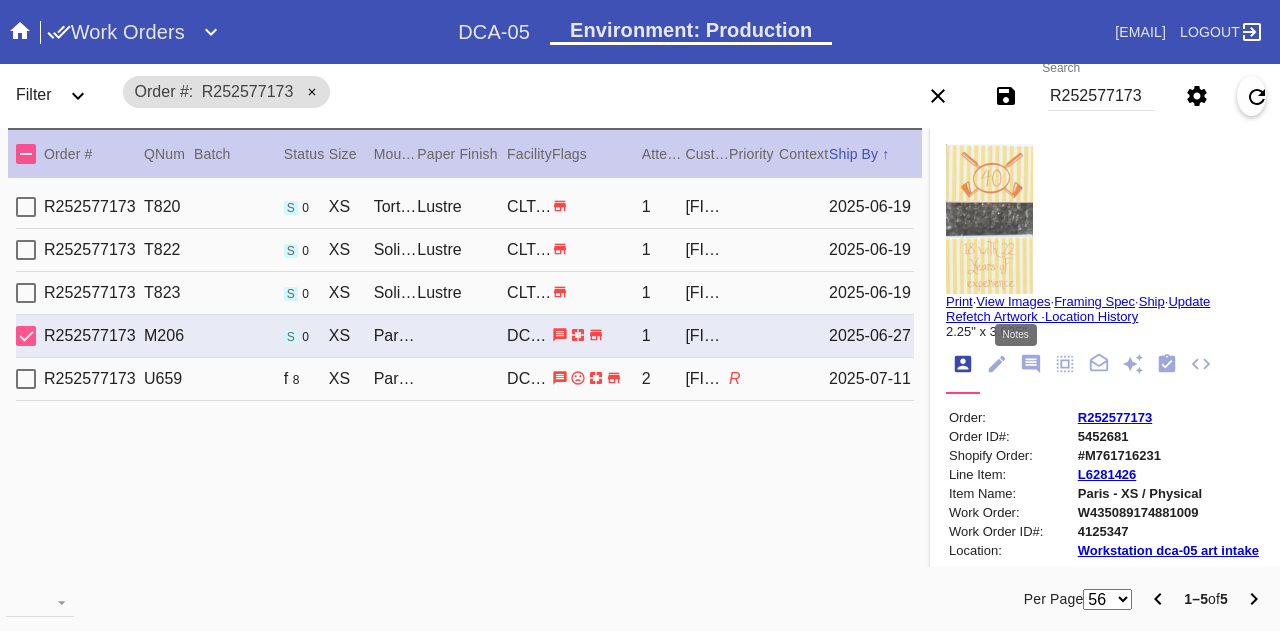 click at bounding box center (1031, 364) 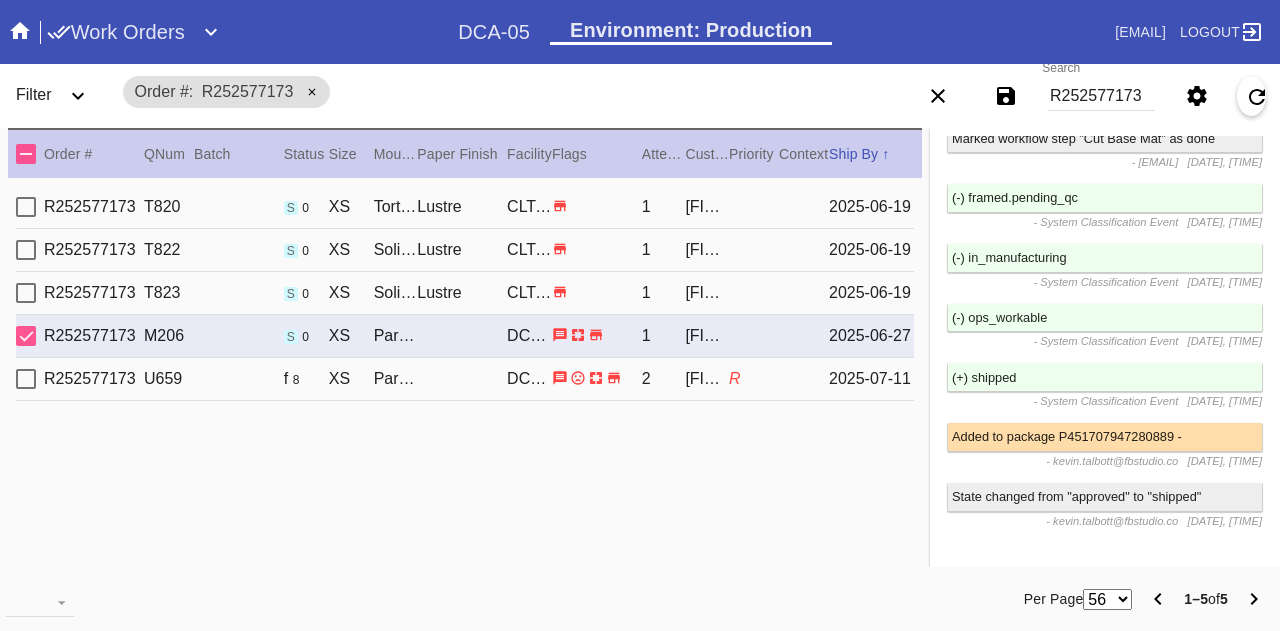 scroll, scrollTop: 4899, scrollLeft: 0, axis: vertical 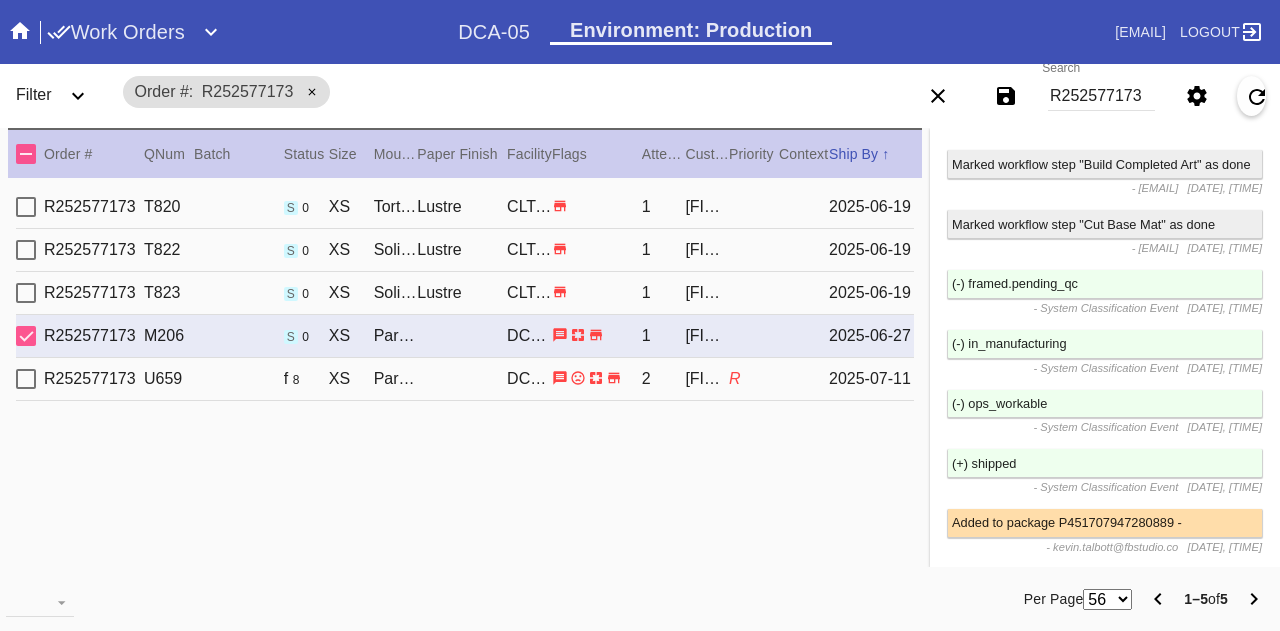 click on "R[NUMBER] T[NUMBER] s   0 XS Tortoise Mini Square Tabletop Frame / No Mat Lustre CLT-RTL-MYP 1 [FIRST] [LAST]
[DATE] R[NUMBER] T[NUMBER] s   0 XS Solid Oak Tabletop Frame Natural 6.5"x6.5" / Dove White Lustre CLT-RTL-MYP 1 [FIRST] [LAST]
[DATE] R[NUMBER] T[NUMBER] s   0 XS Solid Oak Tabletop Frame Natural 6.5"x6.5" / Dove White Lustre CLT-RTL-MYP 1 [FIRST] [LAST]
[DATE] R[NUMBER] T[NUMBER] s   0 XS Paris / White DCA-05 1 [FIRST] [LAST]
[DATE] R[NUMBER] T[NUMBER] U[NUMBER] f   8 XS Paris / White DCA-05 2 [FIRST] [LAST]
R
[DATE]" at bounding box center [465, 383] 